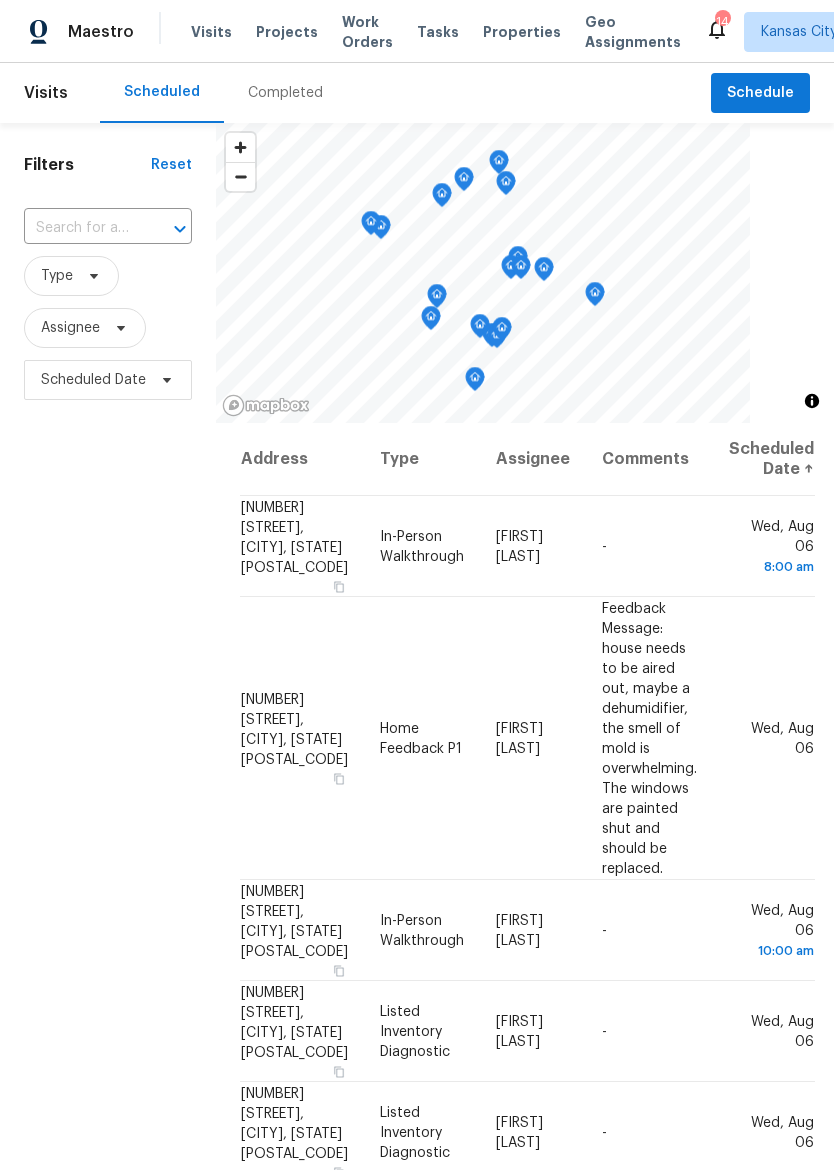 scroll, scrollTop: 0, scrollLeft: 0, axis: both 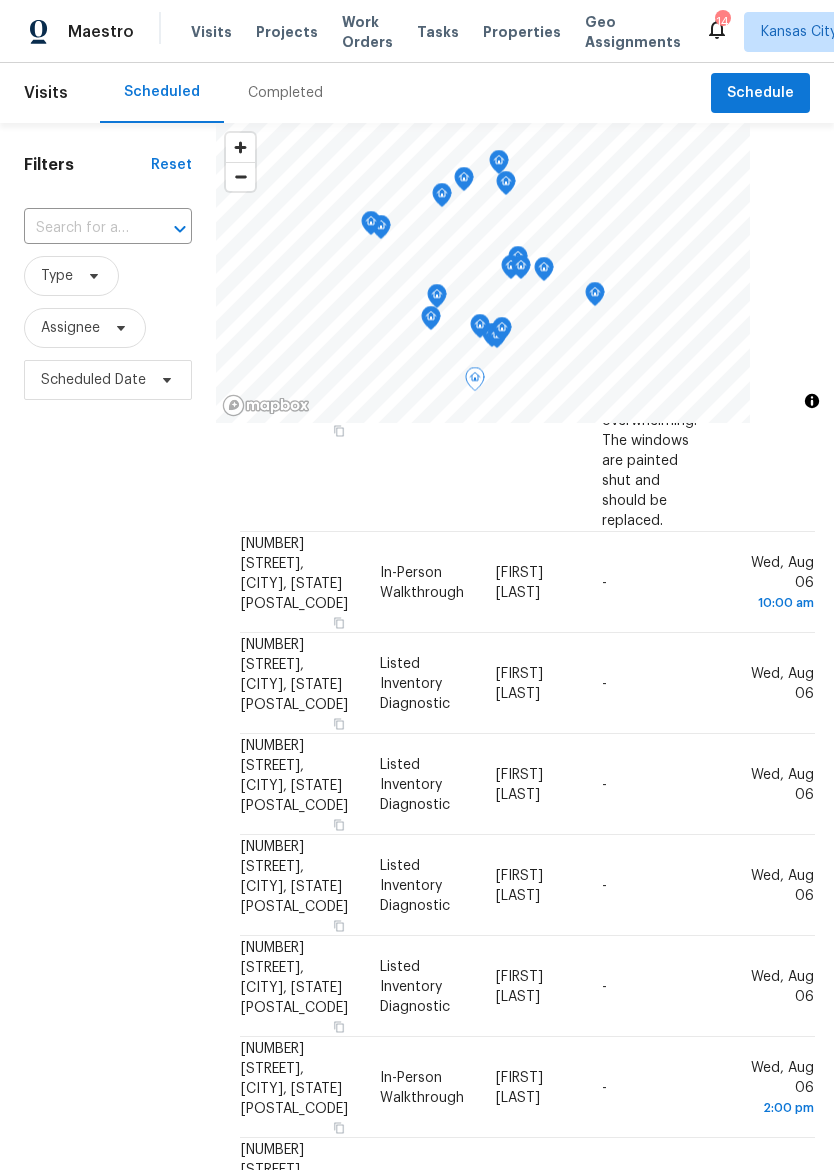 click 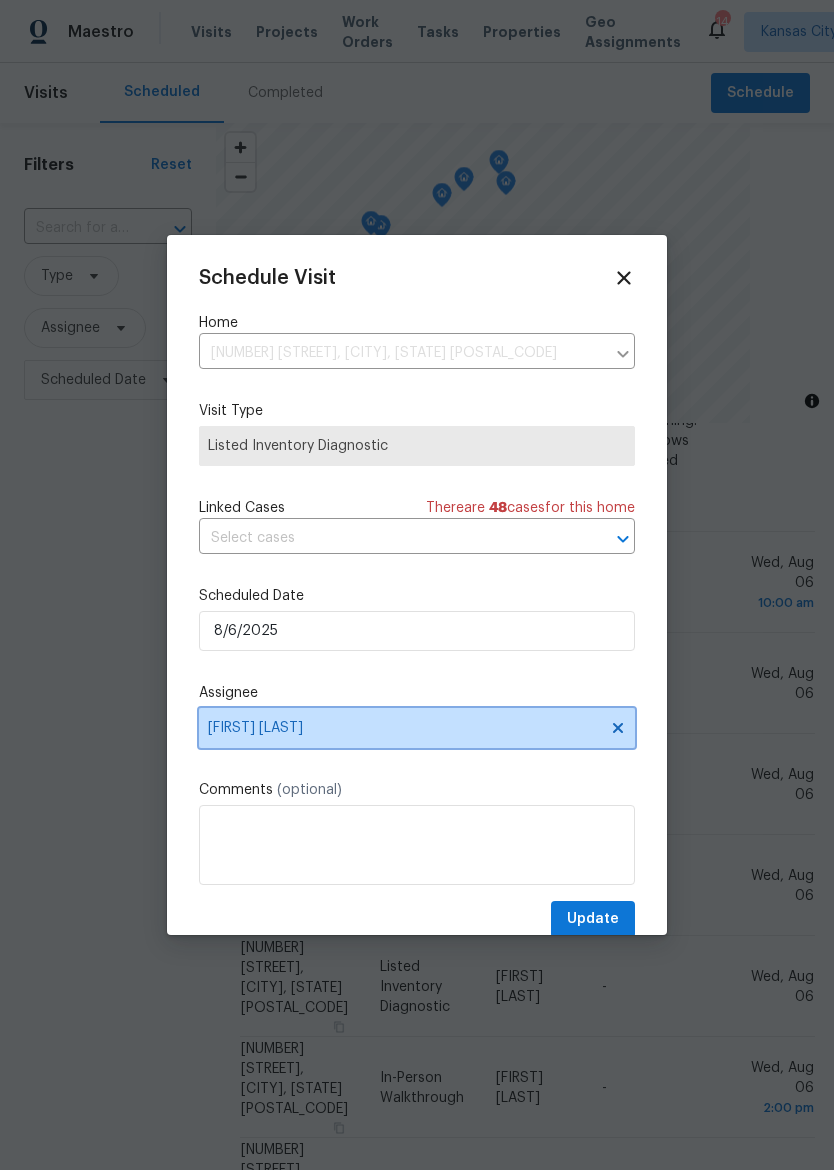 click on "[FIRST] [LAST]" at bounding box center (404, 728) 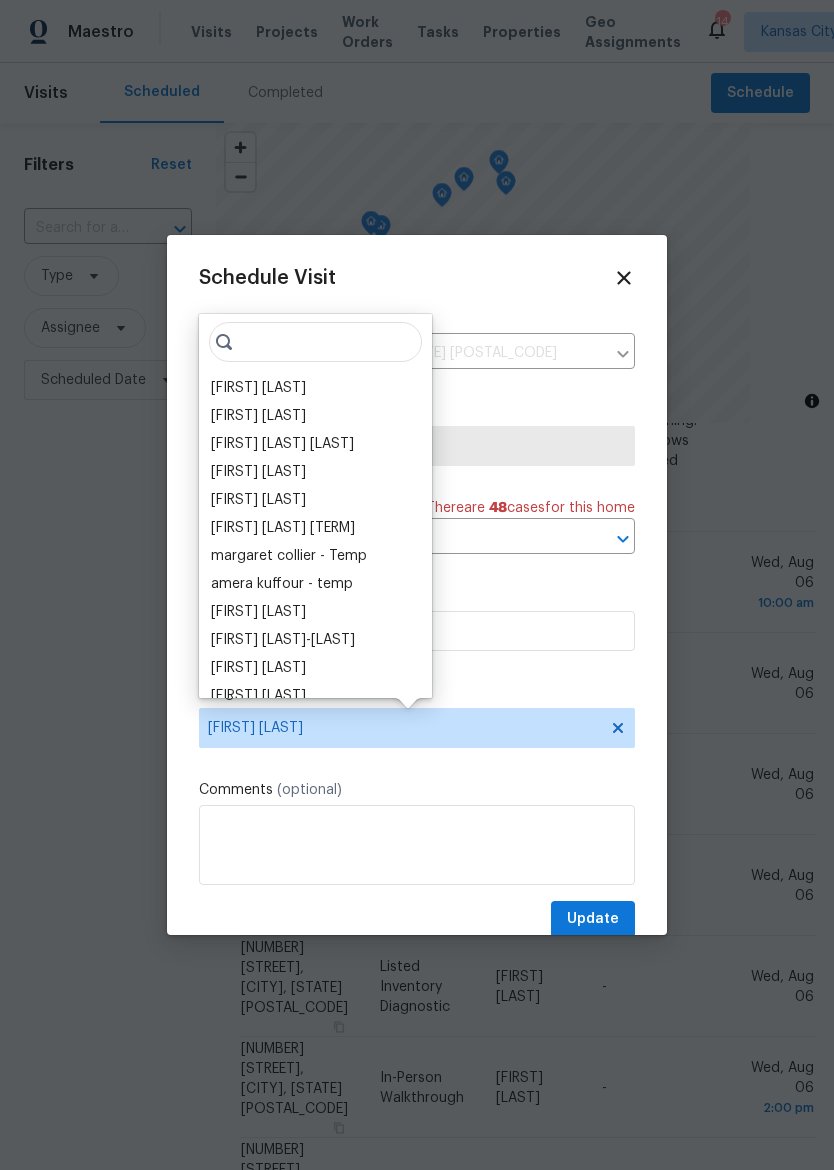 click at bounding box center (417, 585) 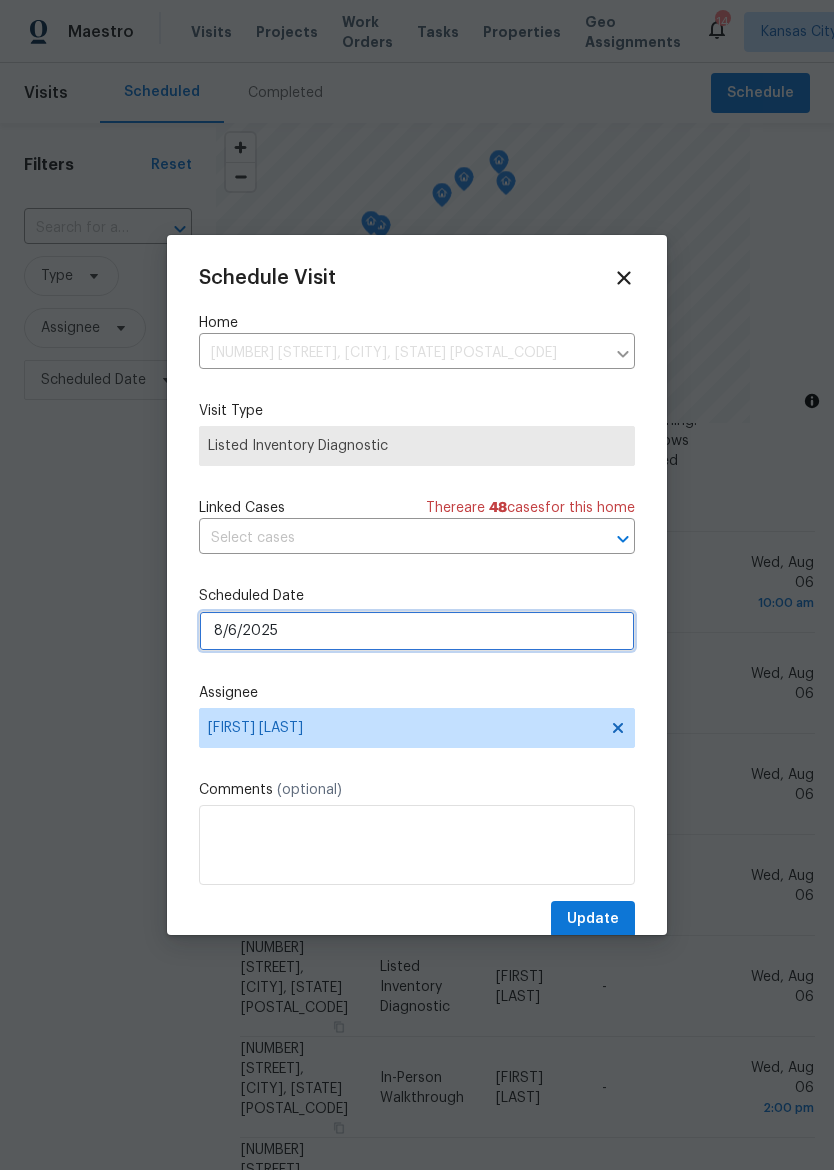 click on "8/6/2025" at bounding box center (417, 631) 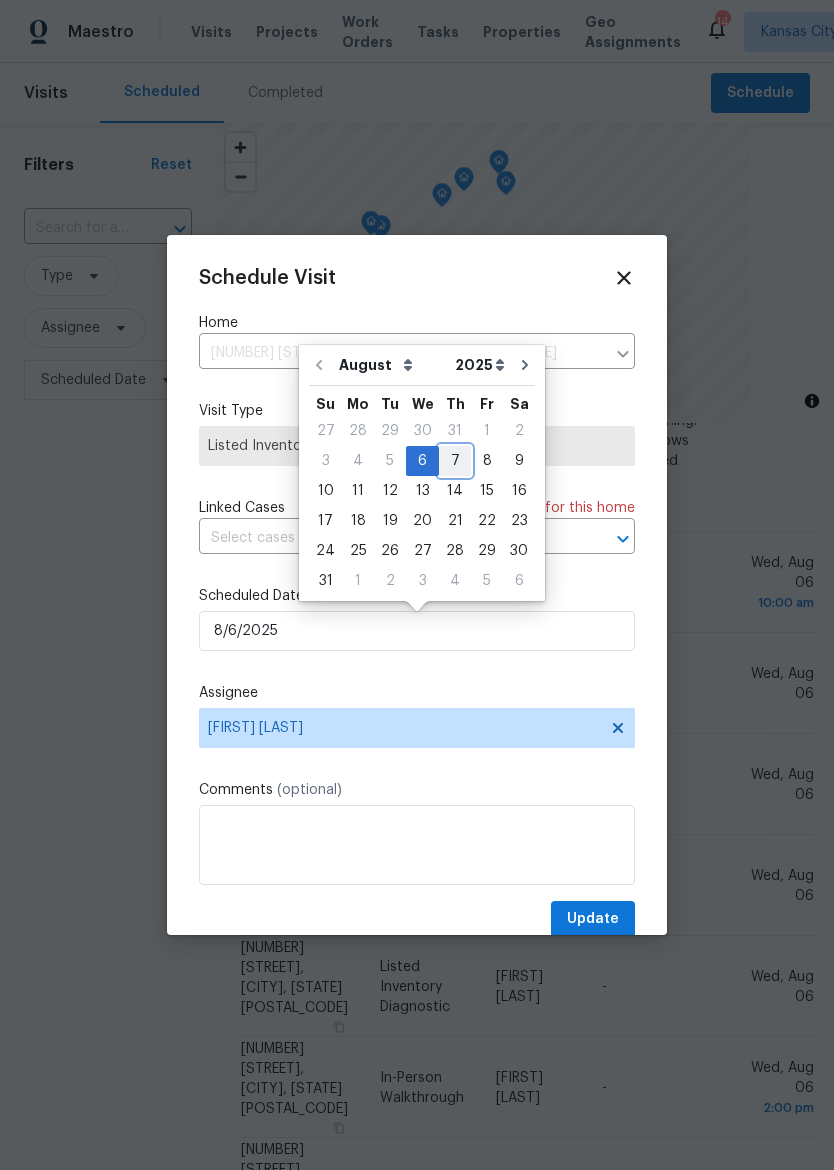 click on "7" at bounding box center [455, 461] 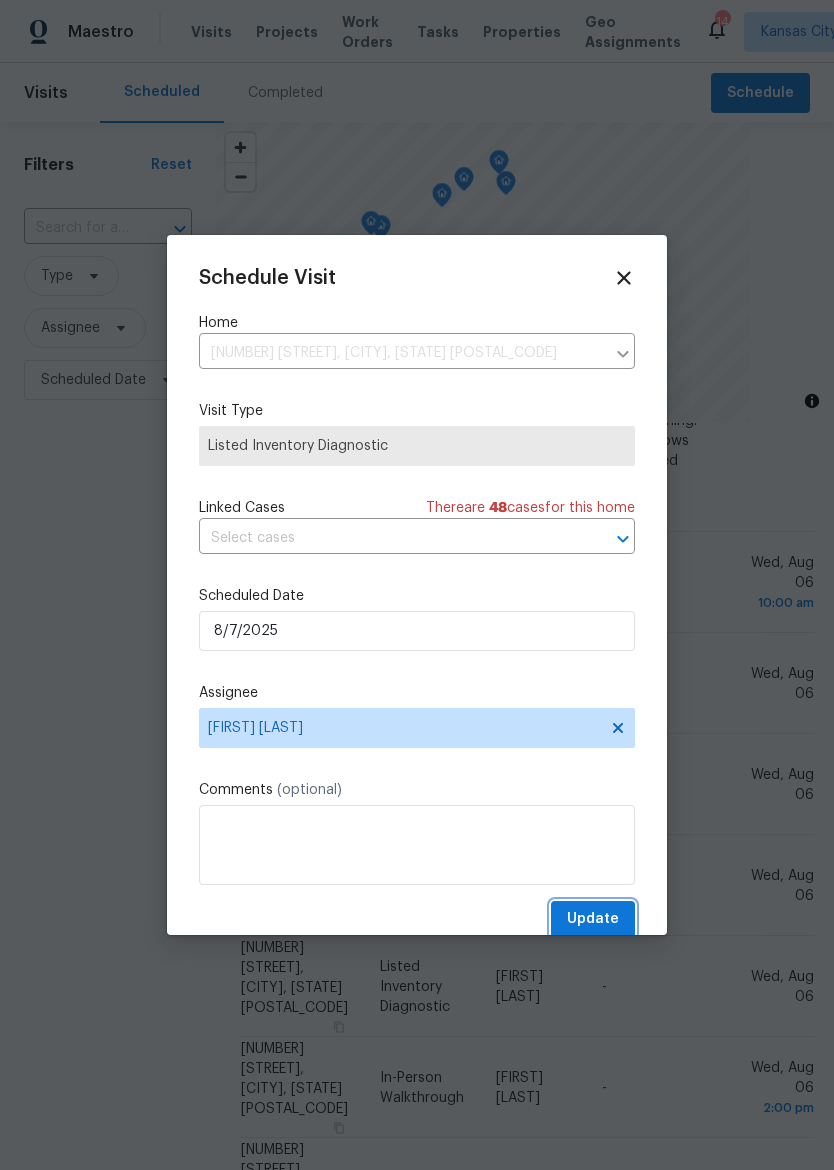 click on "Update" at bounding box center [593, 919] 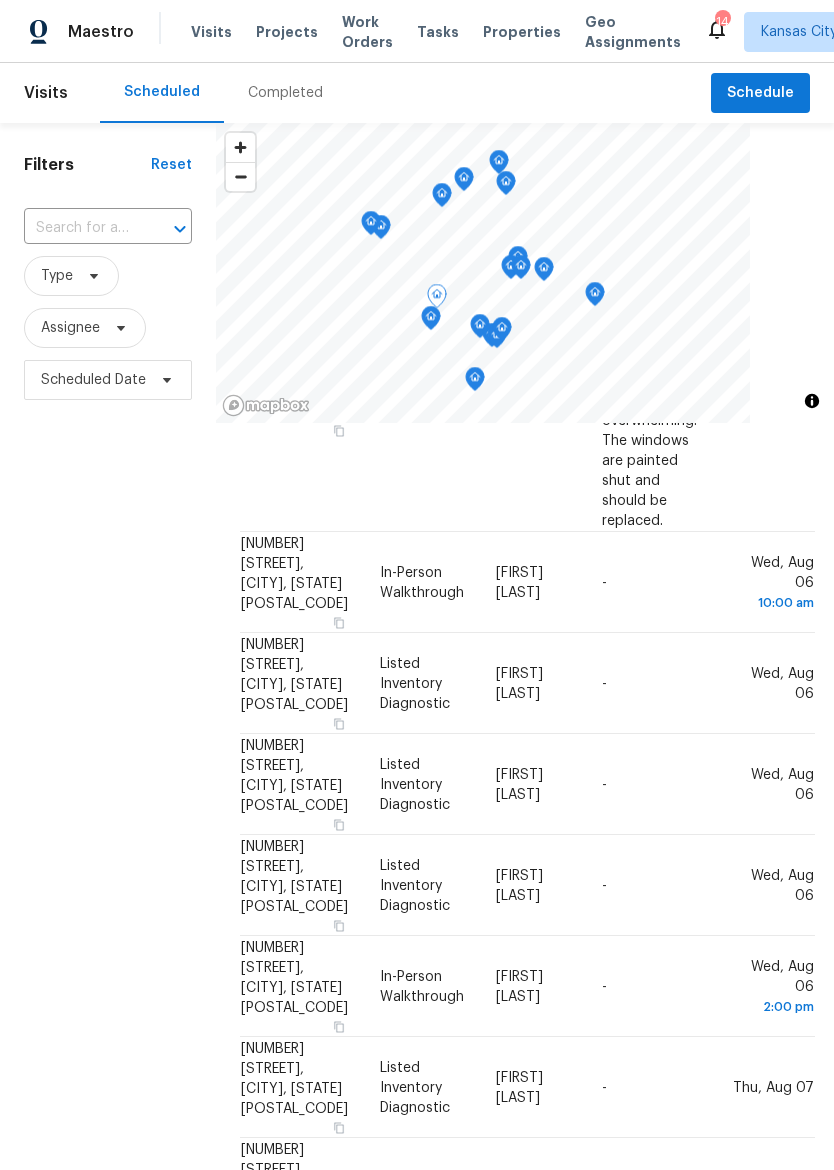 click at bounding box center (0, 0) 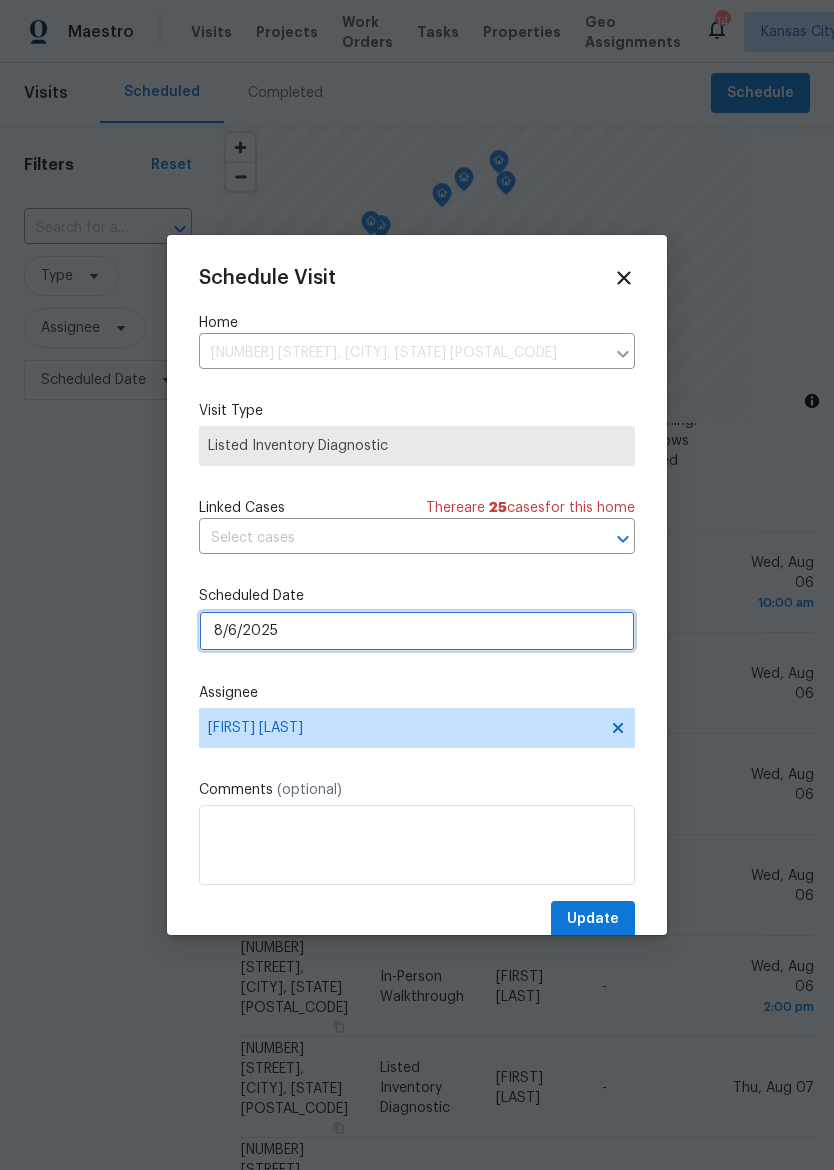 click on "8/6/2025" at bounding box center [417, 631] 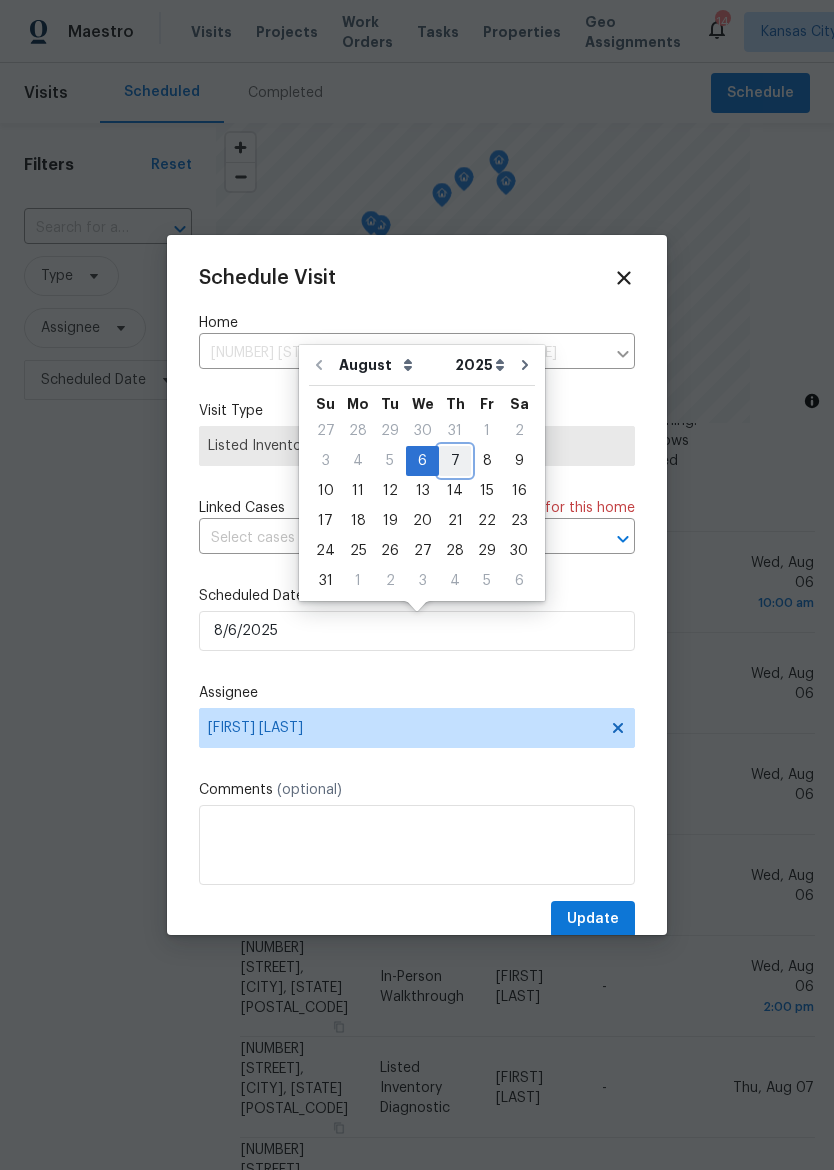 click on "7" at bounding box center (455, 461) 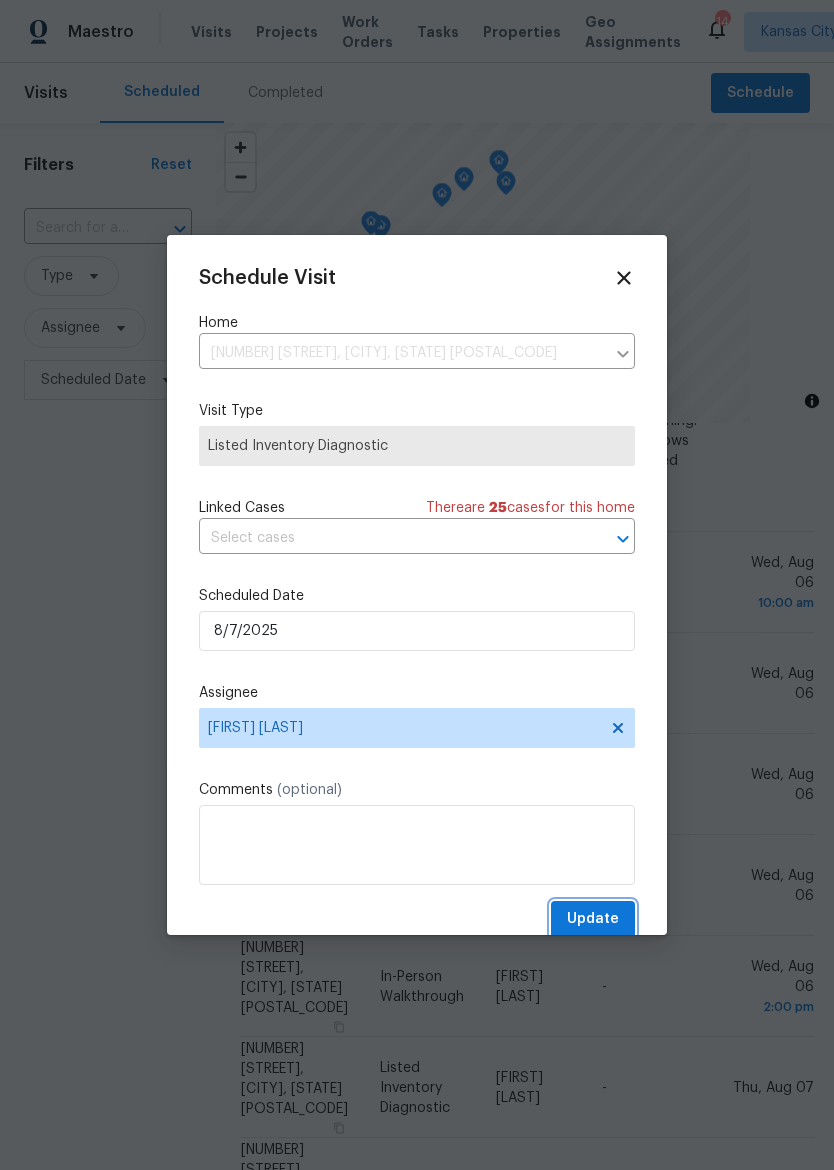 click on "Update" at bounding box center (593, 919) 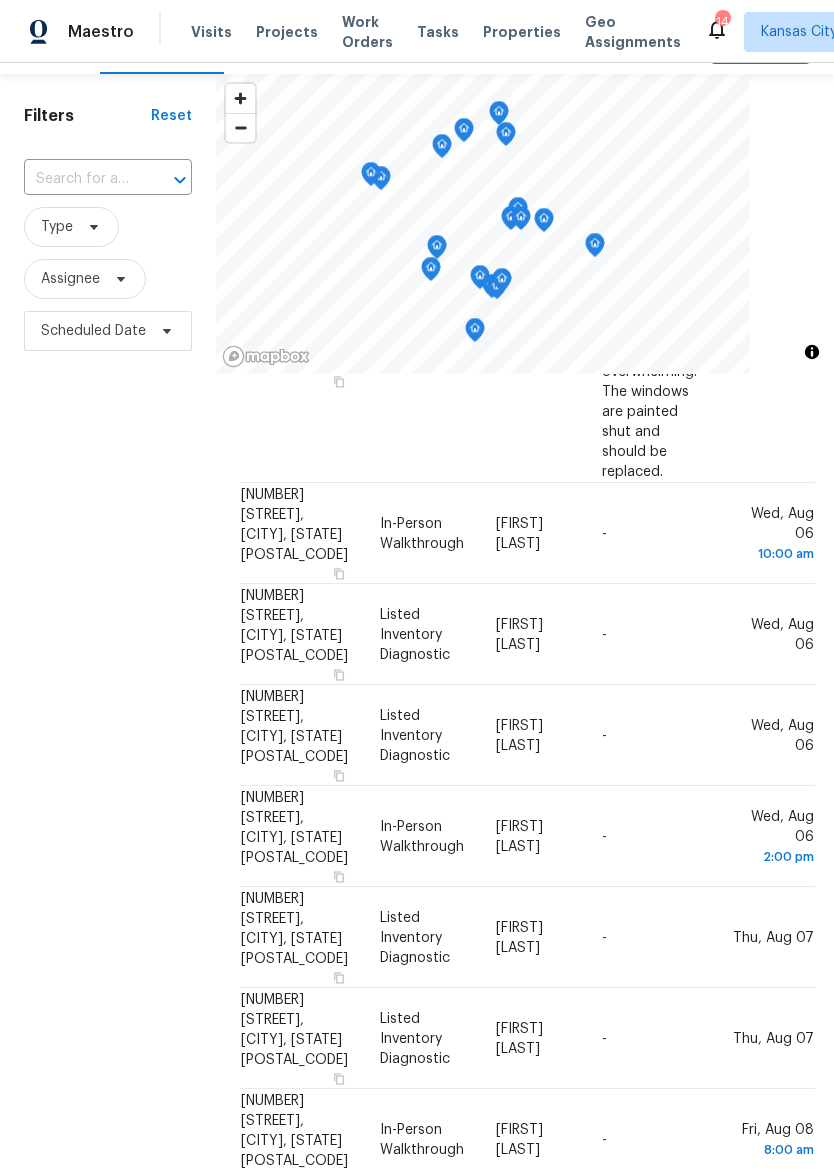 scroll, scrollTop: 50, scrollLeft: 0, axis: vertical 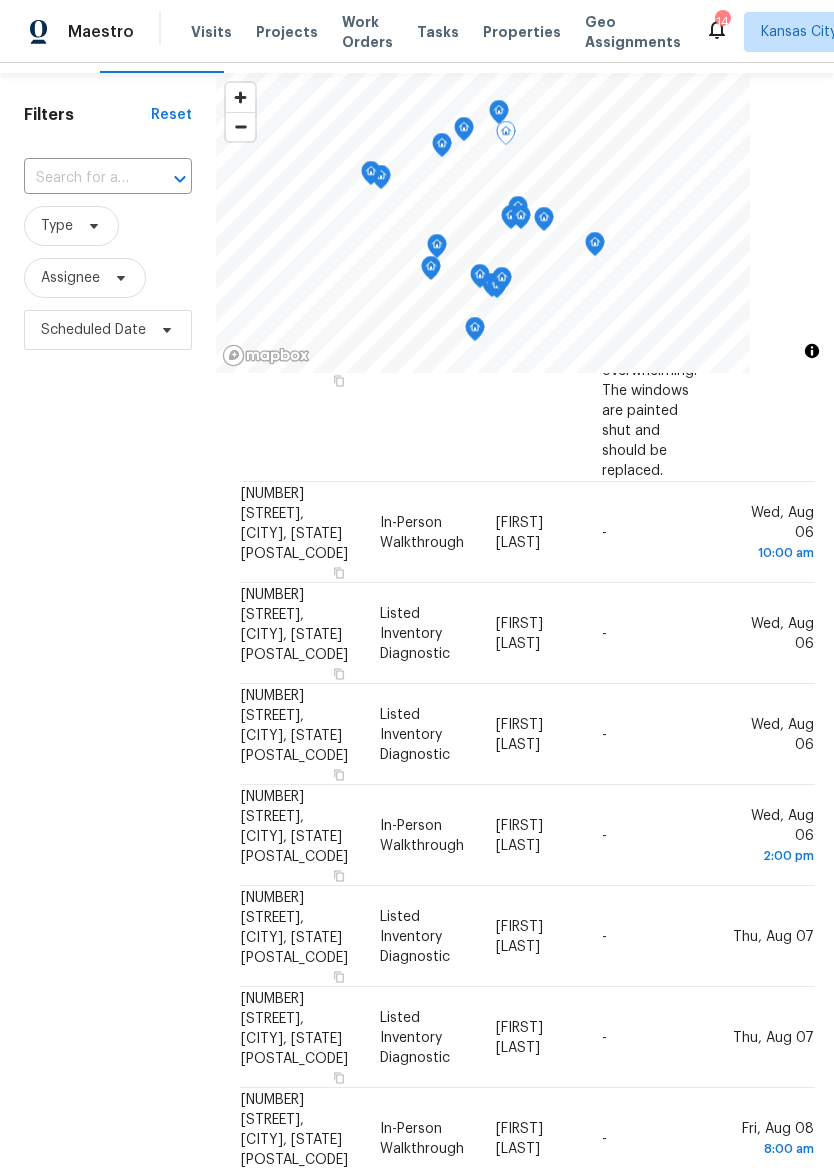 click 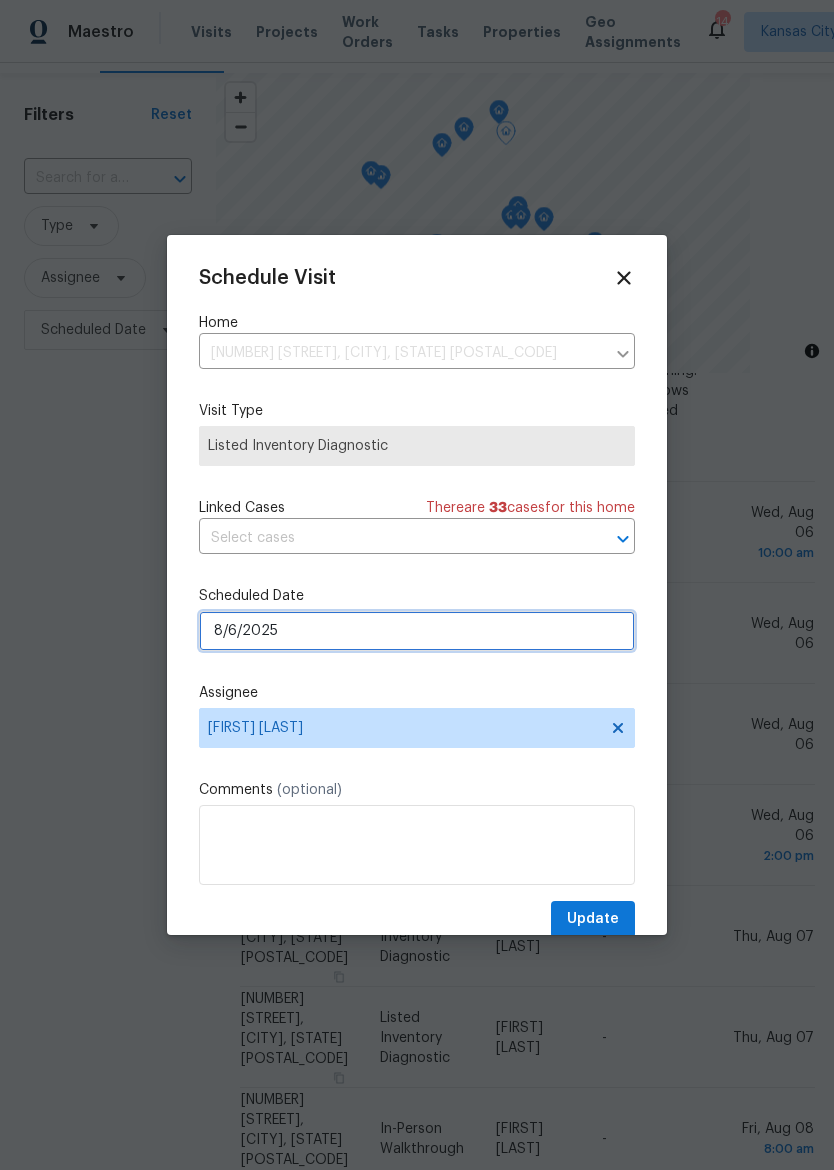click on "8/6/2025" at bounding box center (417, 631) 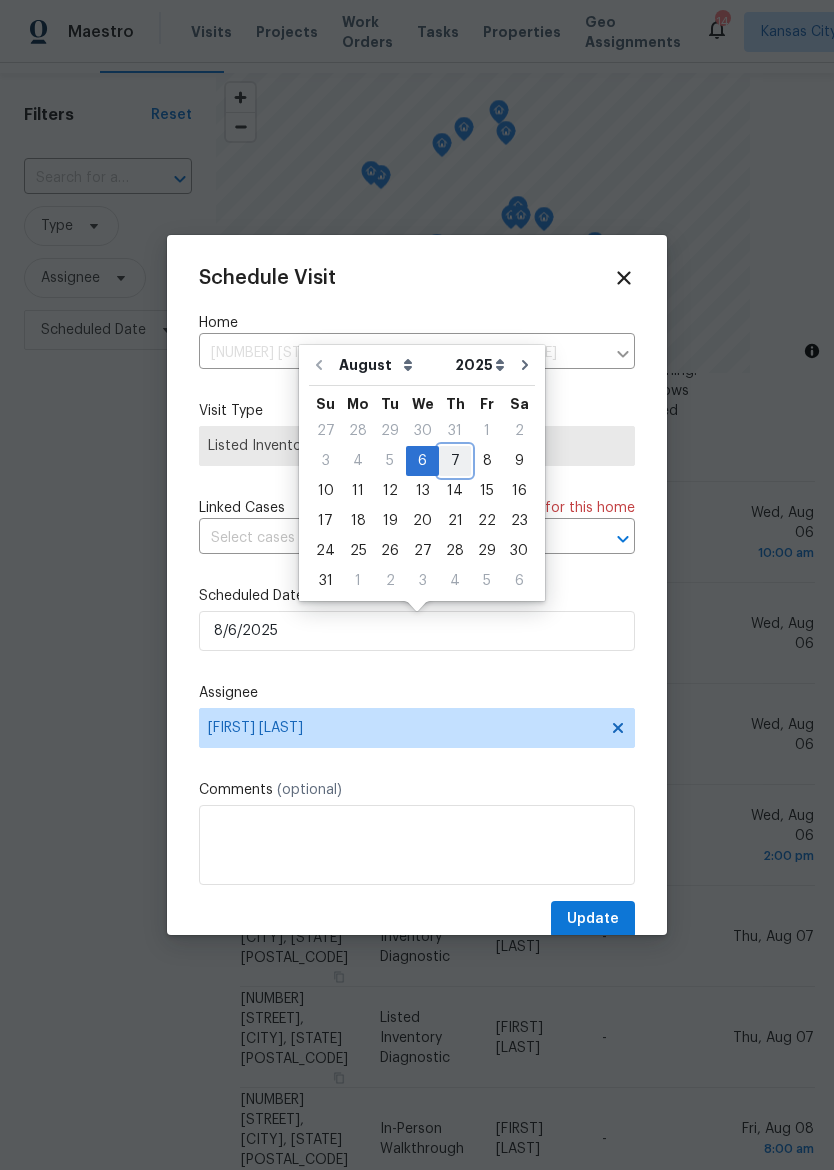 click on "7" at bounding box center [455, 461] 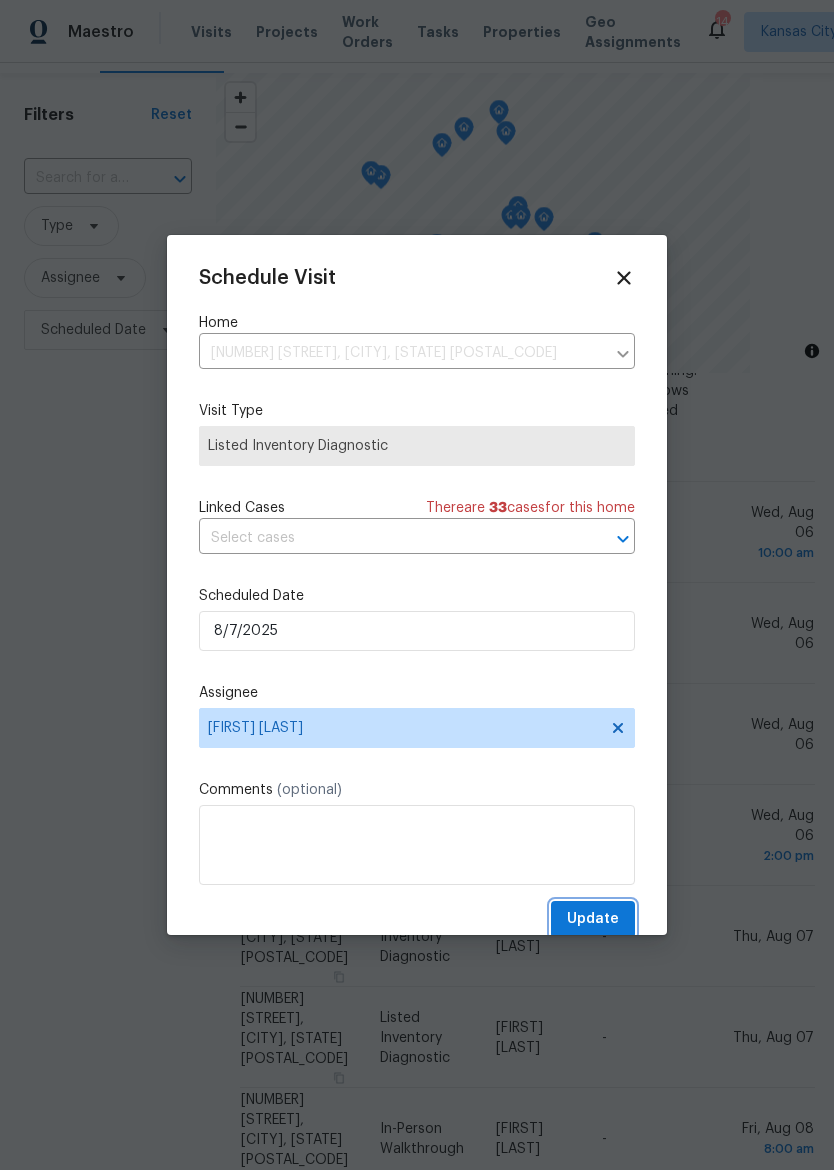 click on "Update" at bounding box center [593, 919] 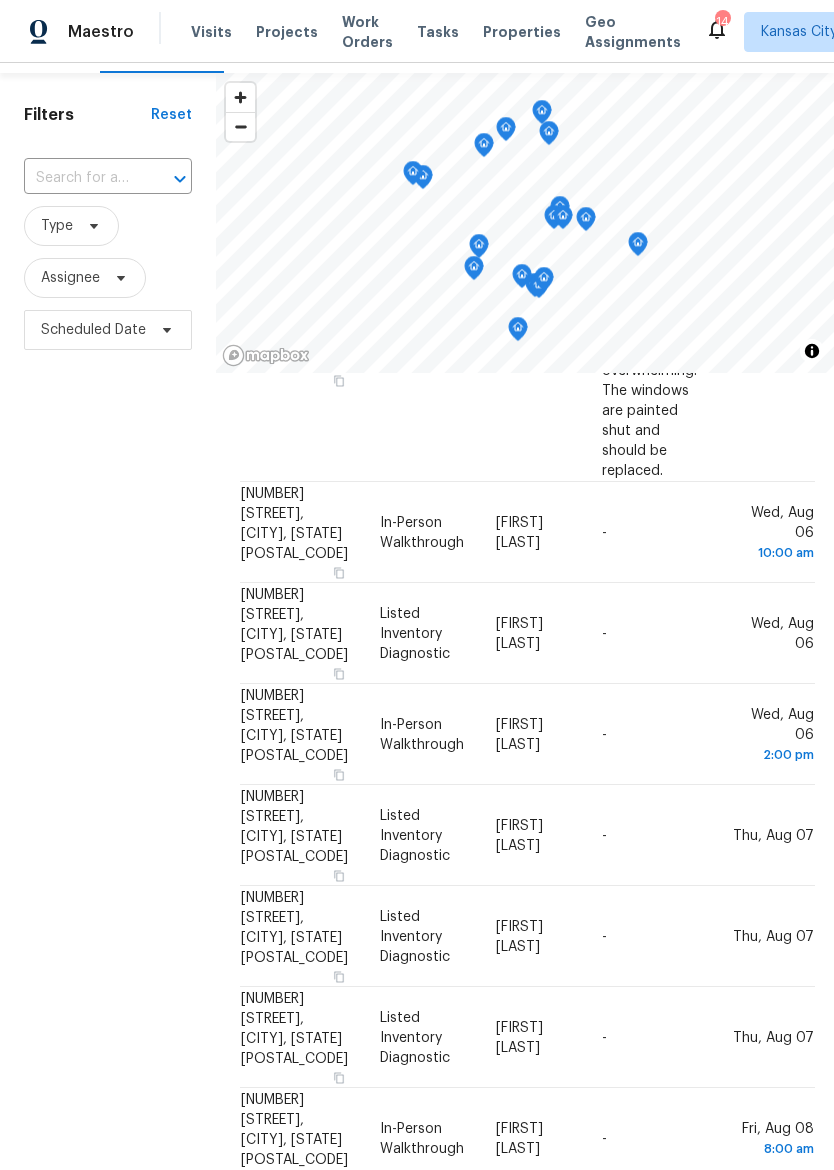 click on "Properties" at bounding box center (522, 32) 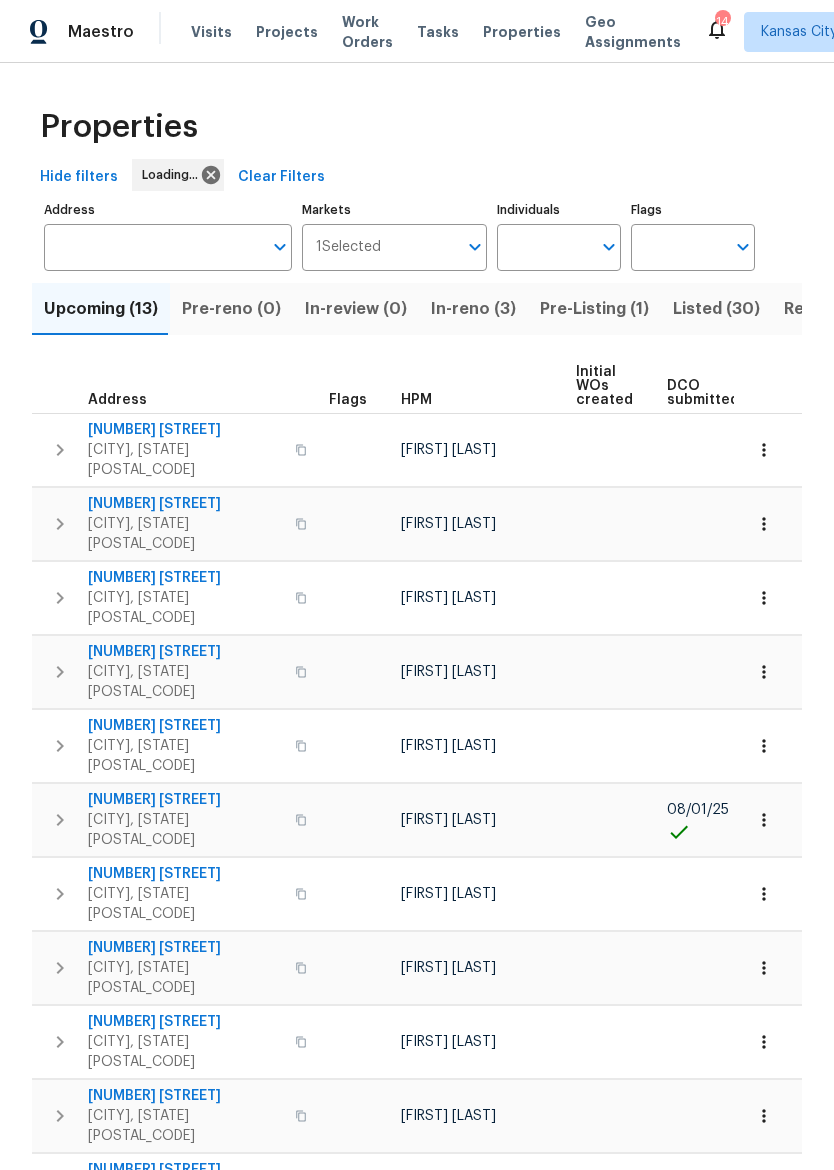 click on "In-reno (3)" at bounding box center [473, 309] 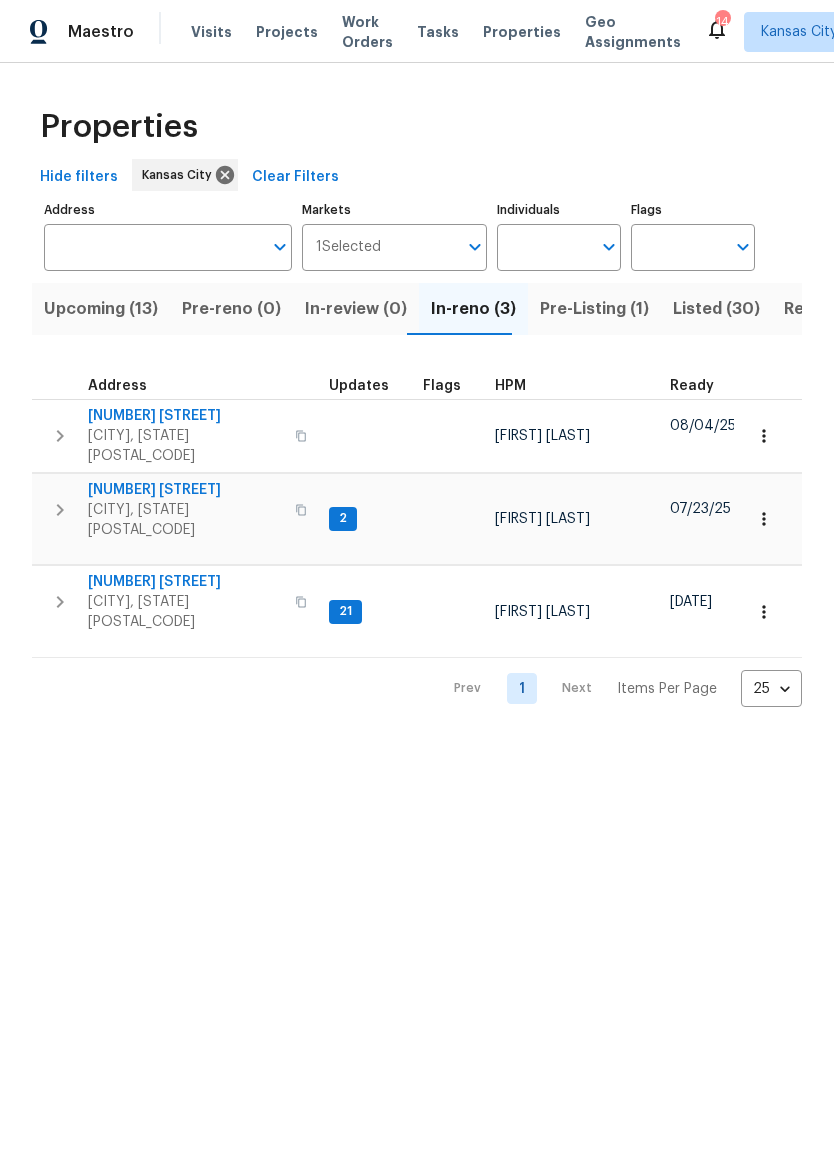 click on "[NUMBER] [STREET]" at bounding box center [185, 490] 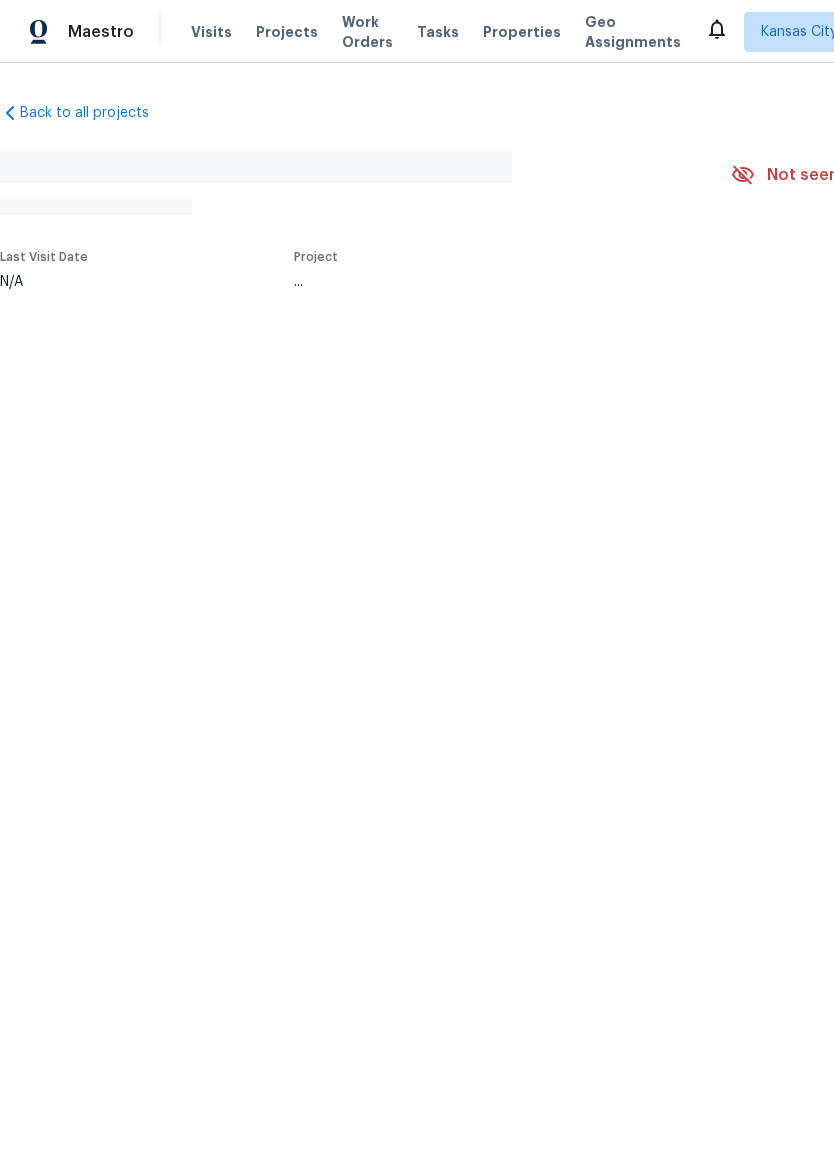 scroll, scrollTop: 0, scrollLeft: 0, axis: both 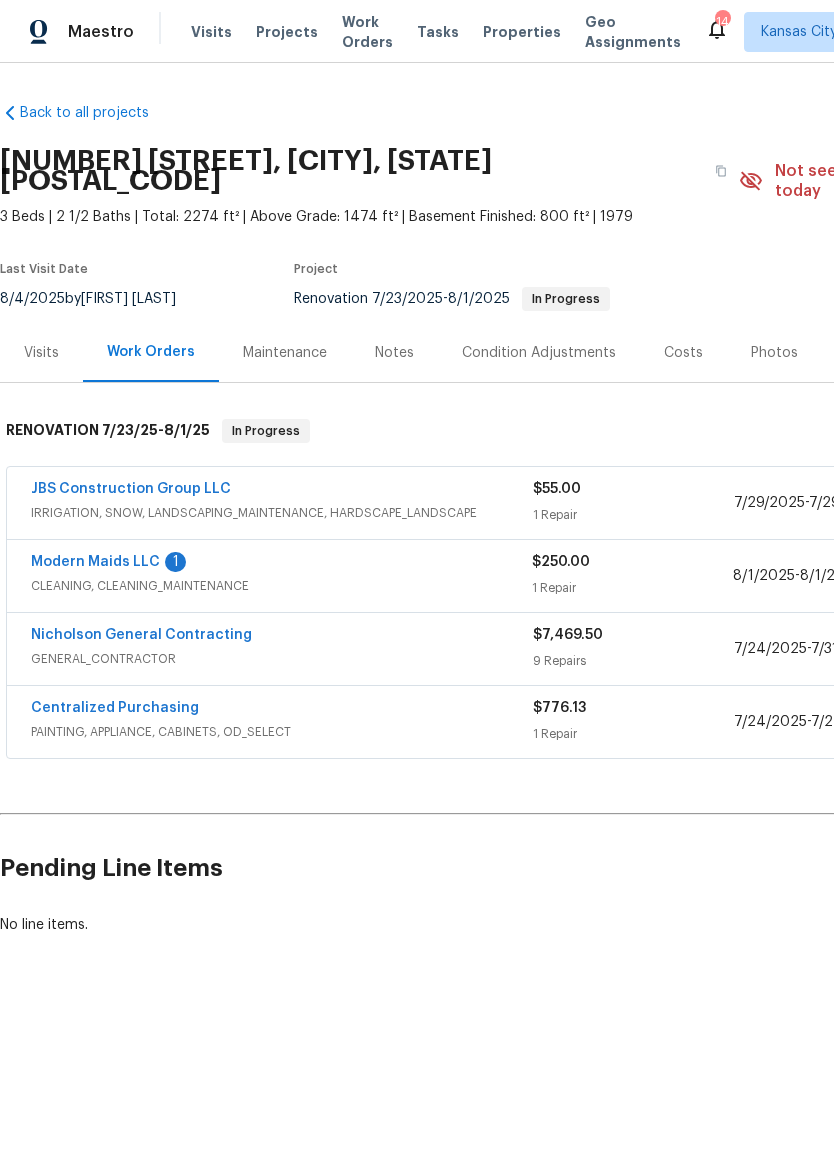 click on "Modern Maids LLC" at bounding box center (95, 562) 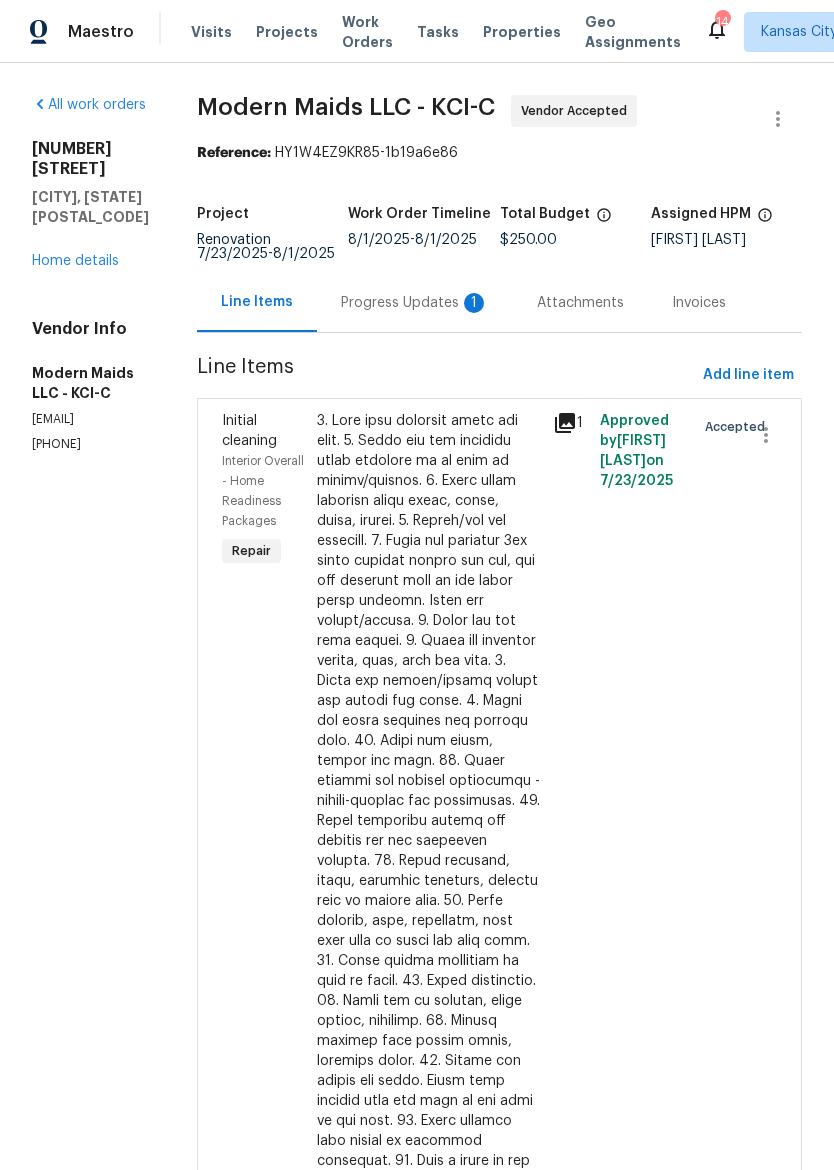 click on "Progress Updates 1" at bounding box center [415, 303] 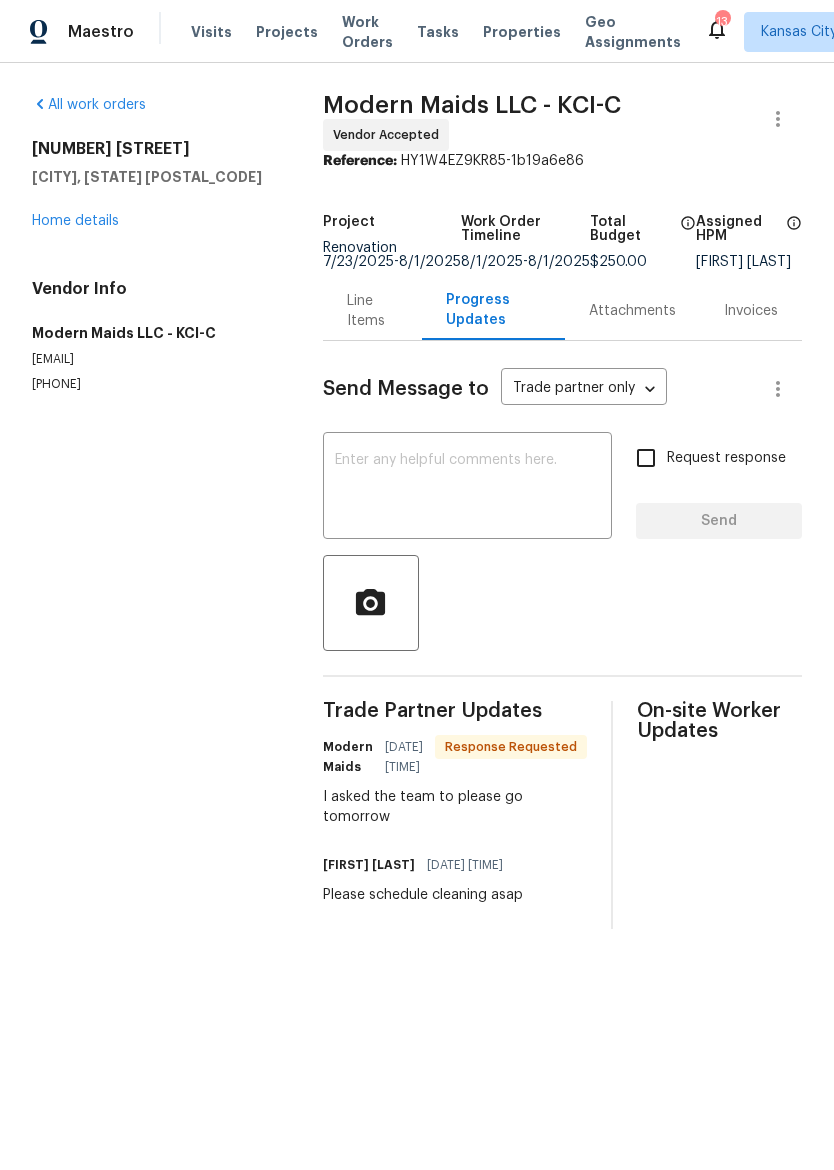 click at bounding box center [39, 32] 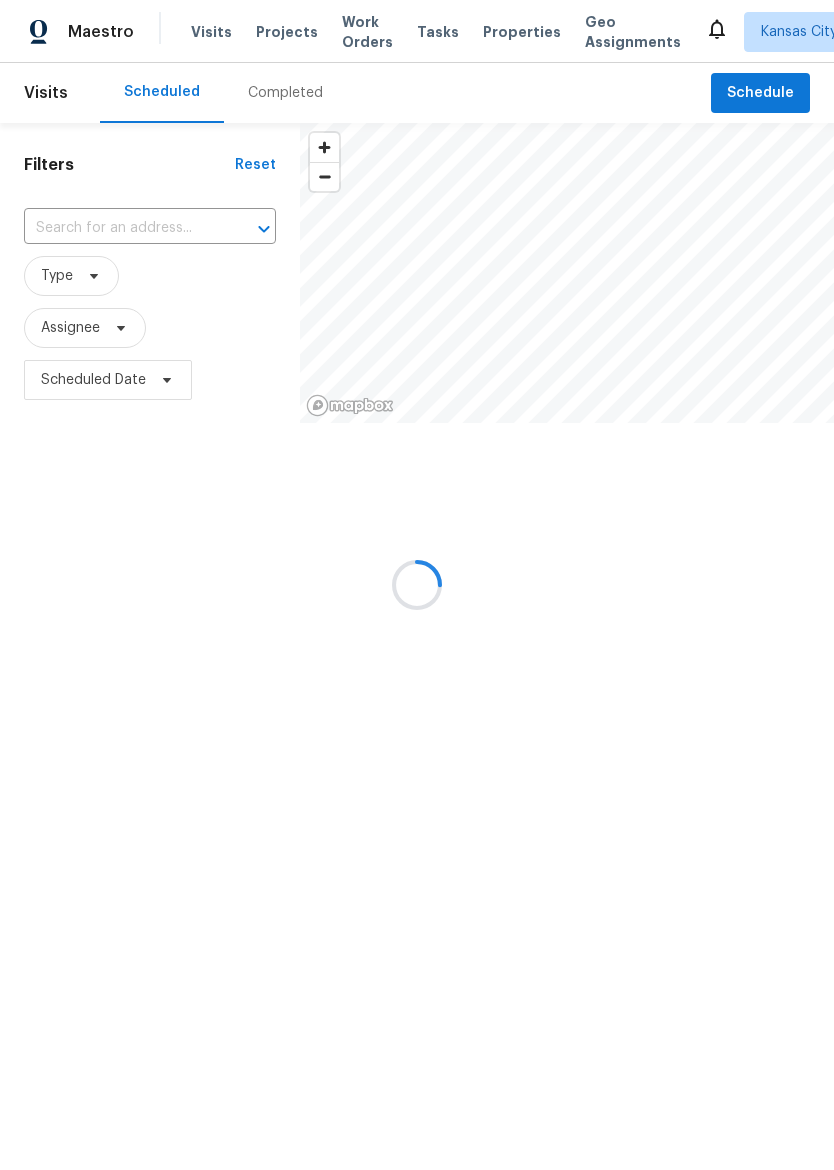 scroll, scrollTop: 0, scrollLeft: 0, axis: both 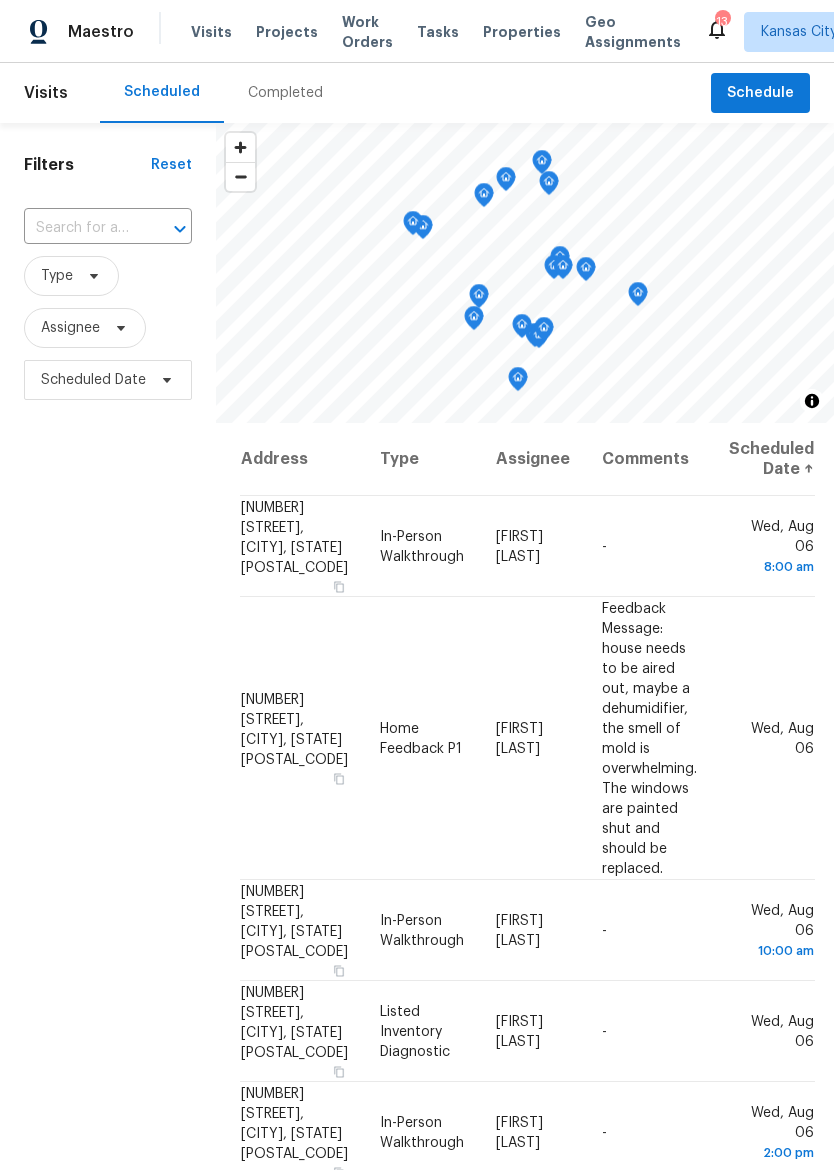 click on "Properties" at bounding box center [522, 32] 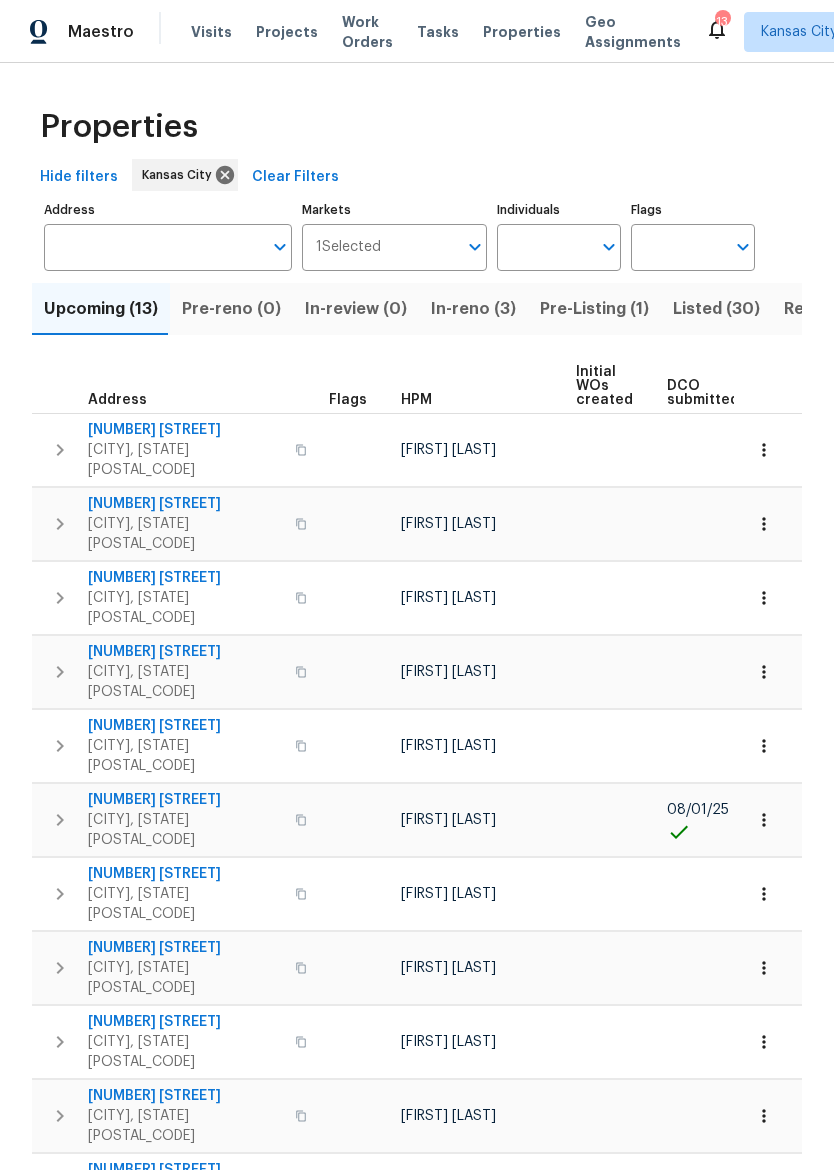 scroll, scrollTop: 0, scrollLeft: 0, axis: both 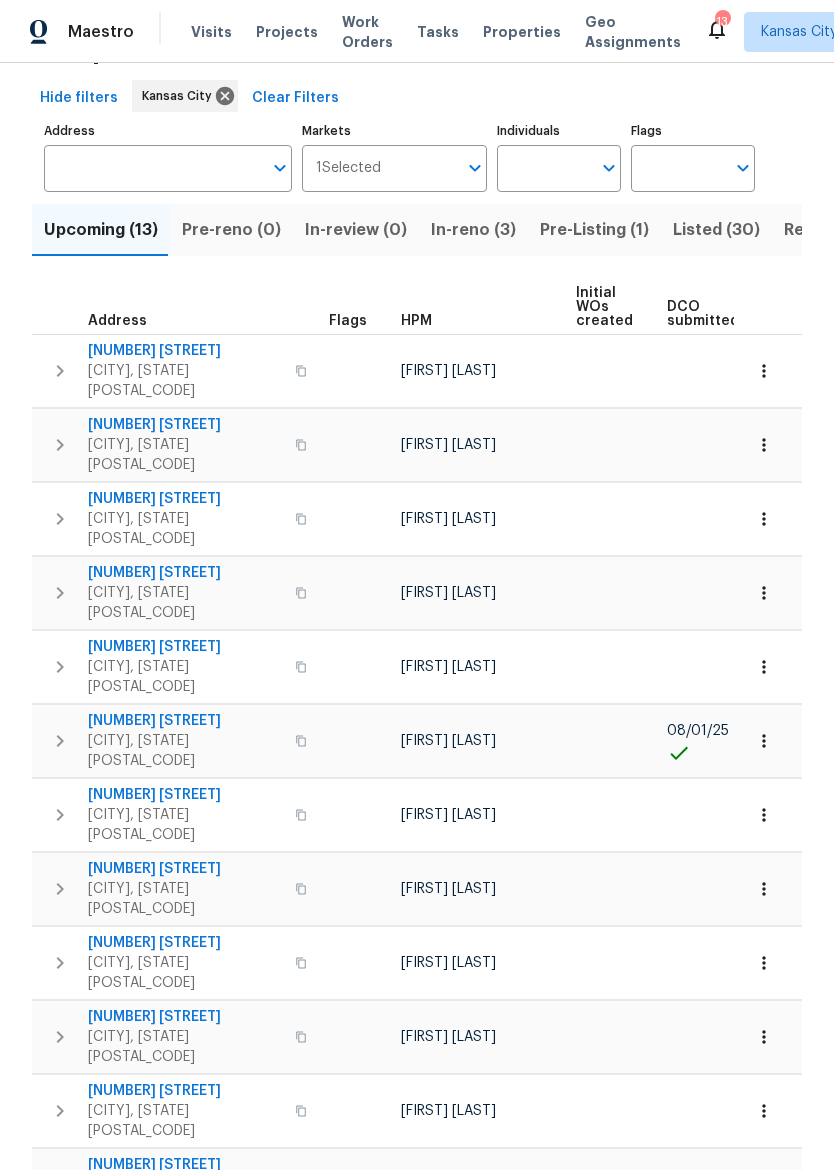 click on "Pre-Listing (1)" at bounding box center (594, 230) 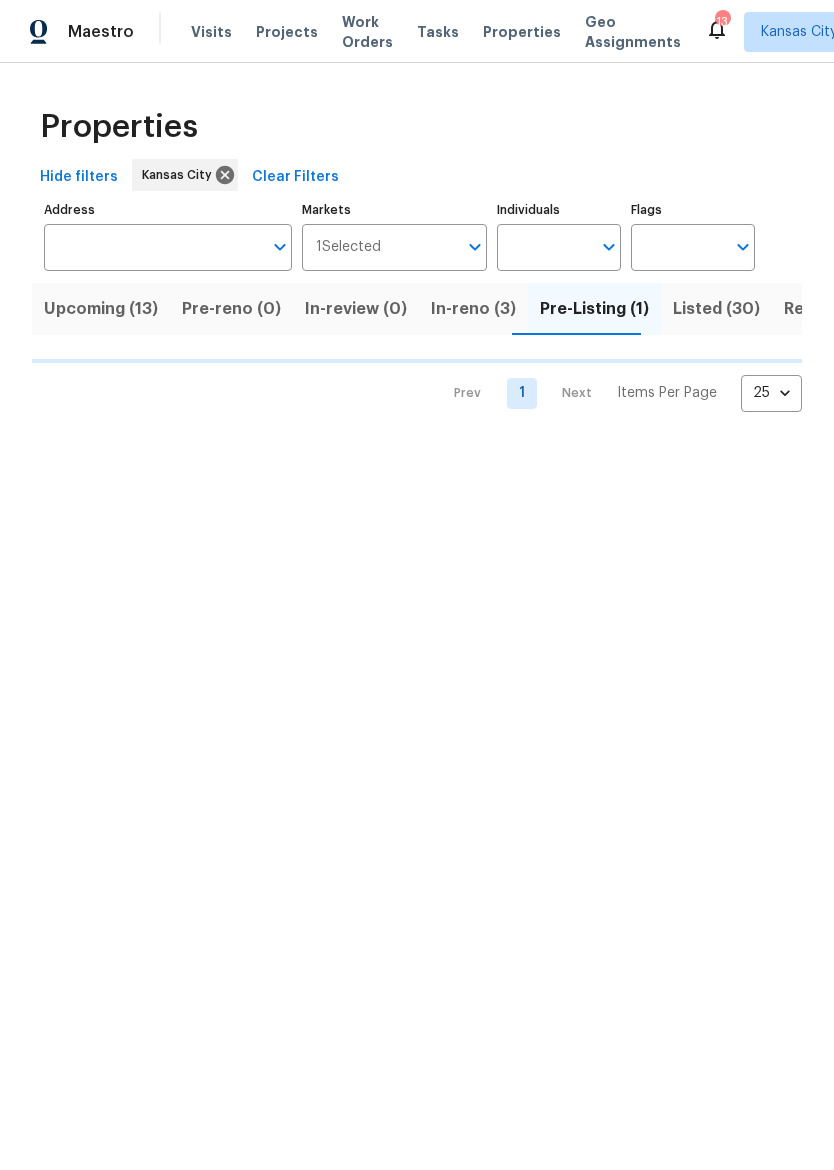 scroll, scrollTop: 0, scrollLeft: 0, axis: both 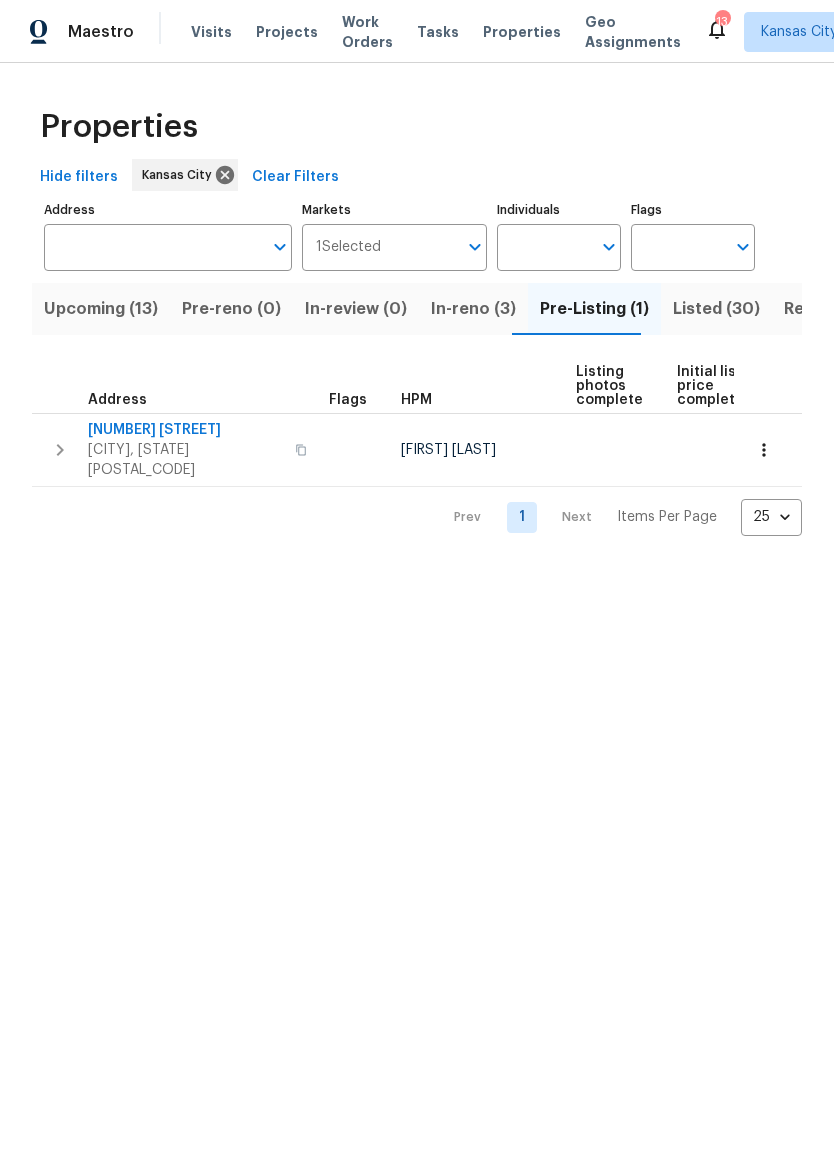 click on "In-reno (3)" at bounding box center (473, 309) 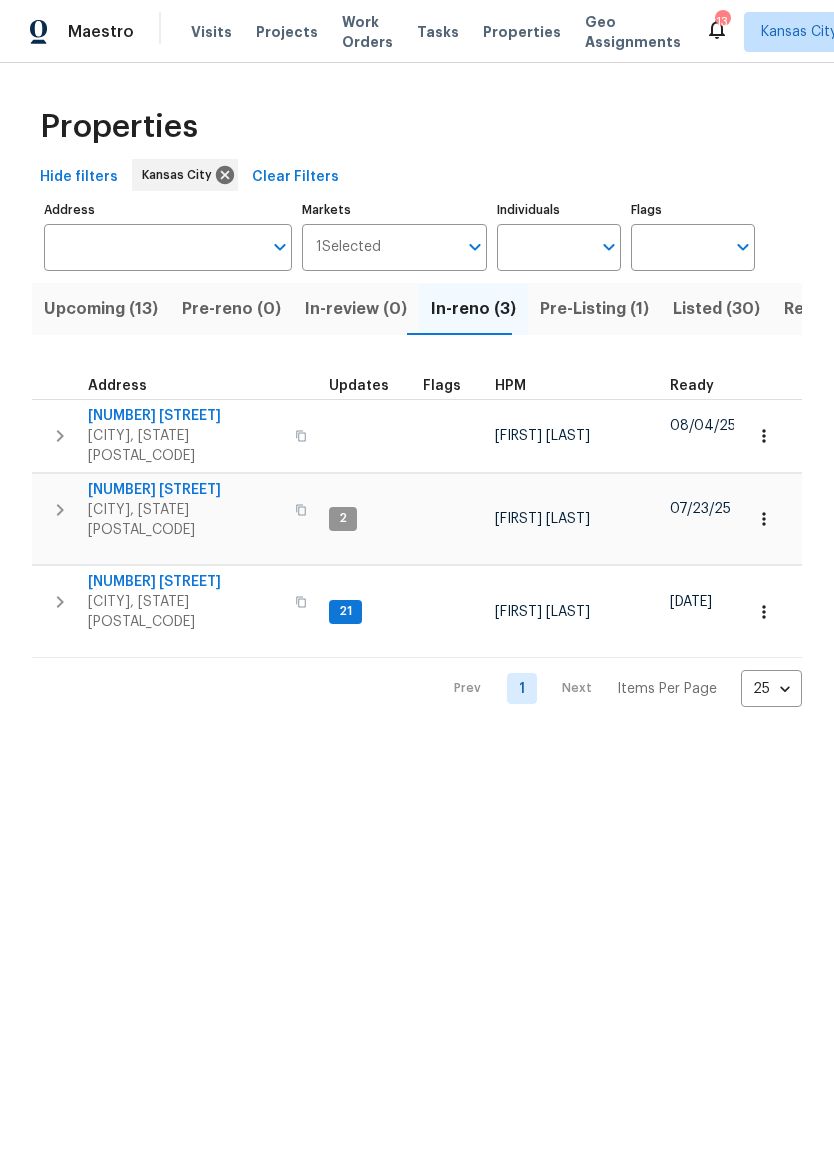 click on "Upcoming (13)" at bounding box center [101, 309] 